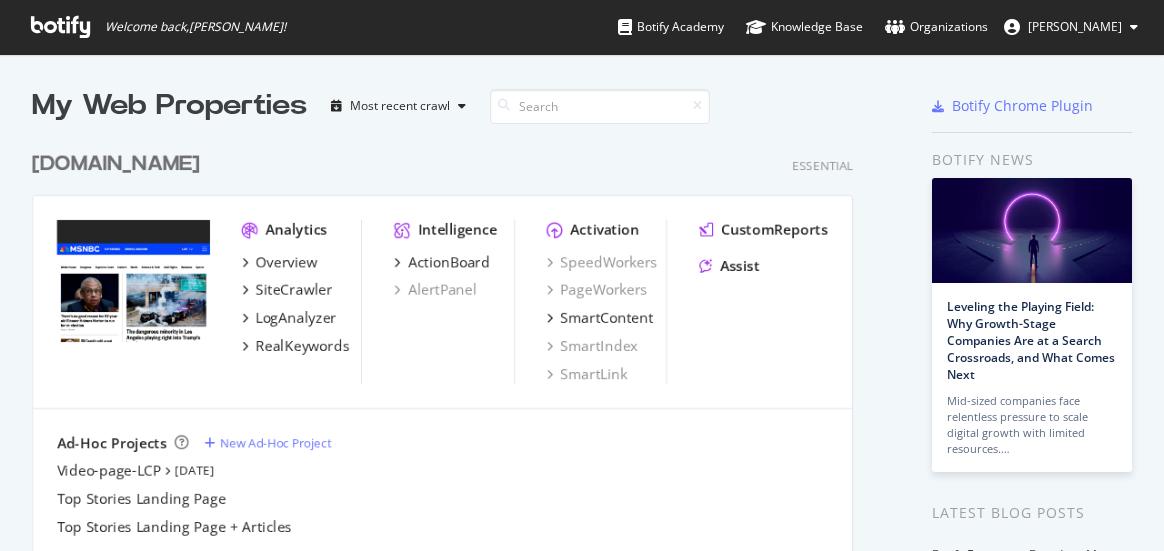 scroll, scrollTop: 0, scrollLeft: 0, axis: both 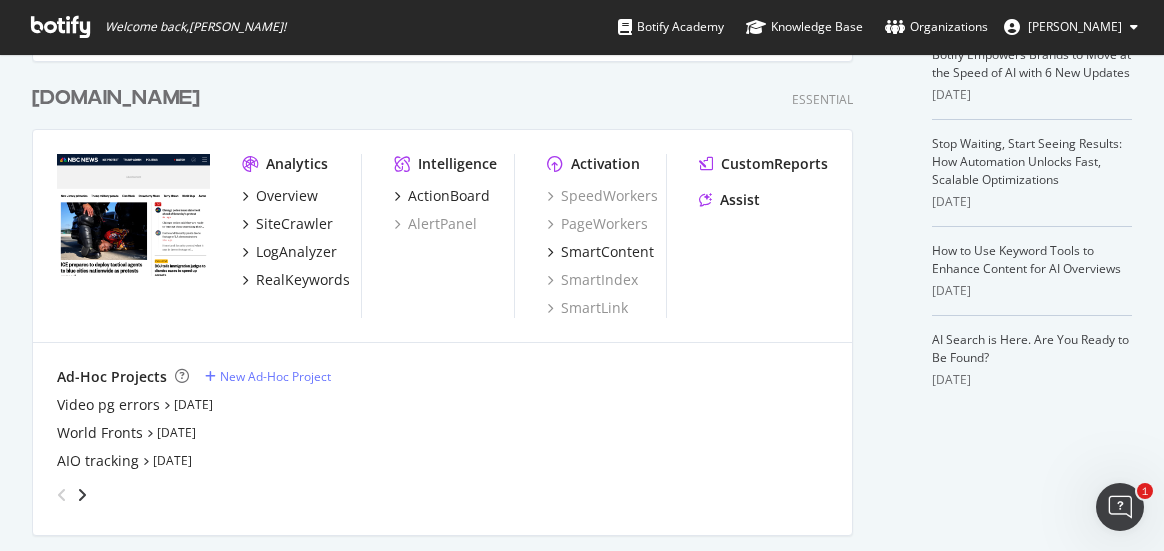 click on "[DOMAIN_NAME]" at bounding box center [116, 98] 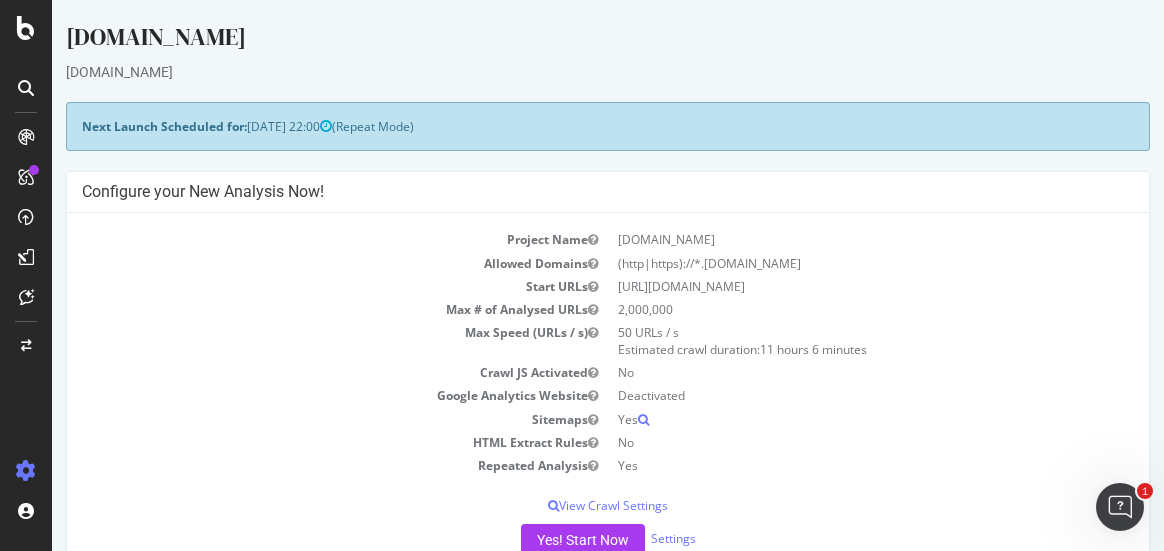 scroll, scrollTop: 0, scrollLeft: 0, axis: both 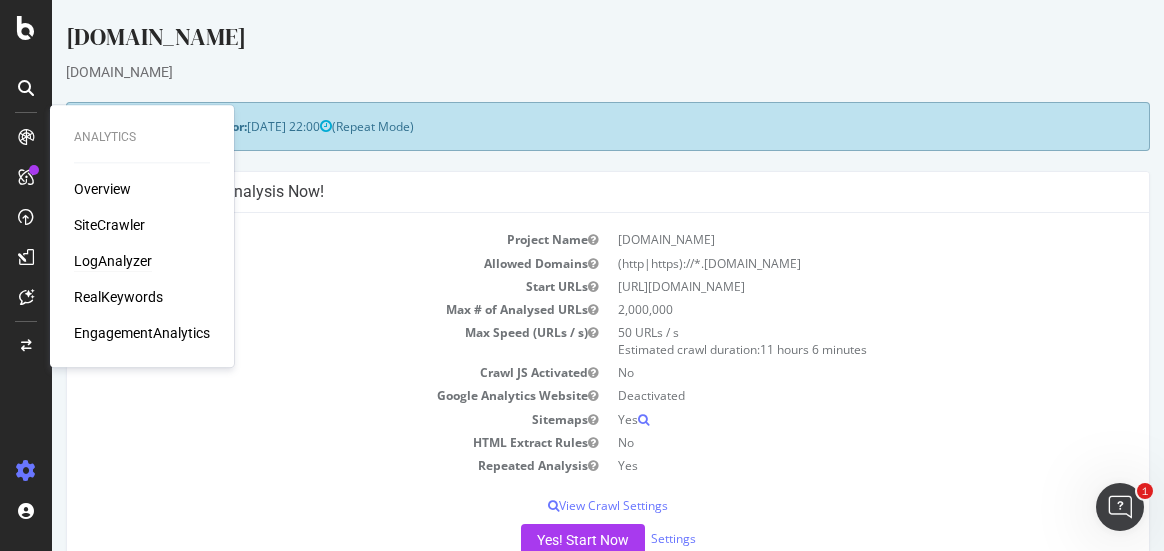 click on "LogAnalyzer" at bounding box center [113, 261] 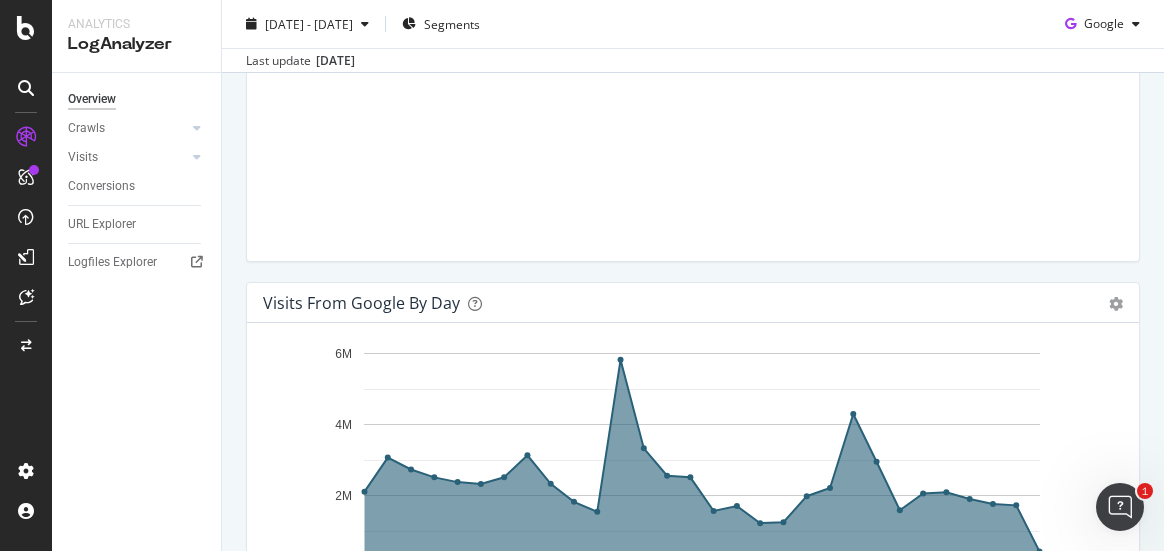 scroll, scrollTop: 800, scrollLeft: 0, axis: vertical 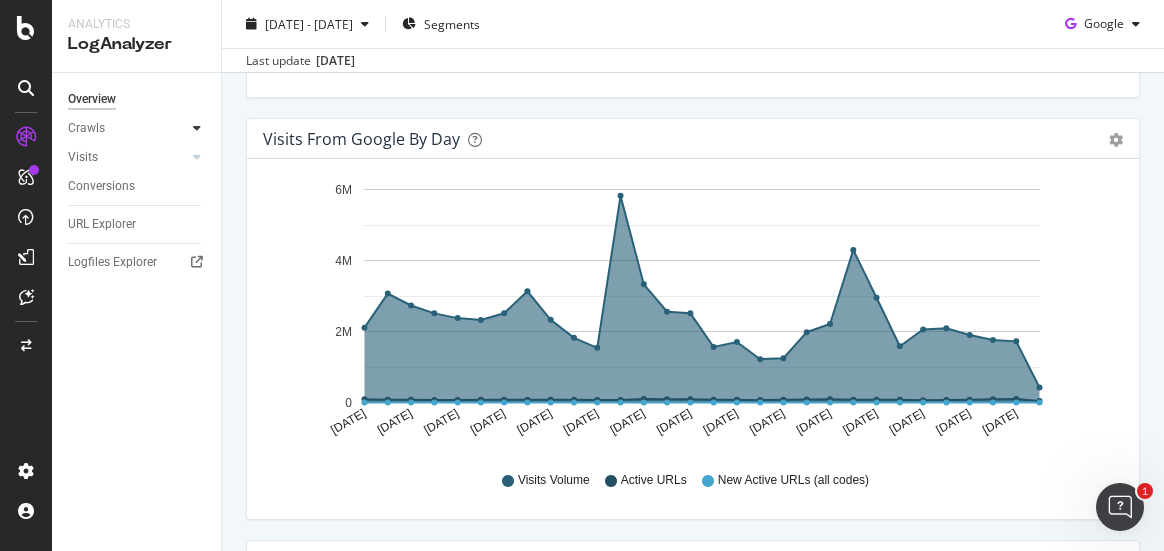 click at bounding box center (197, 128) 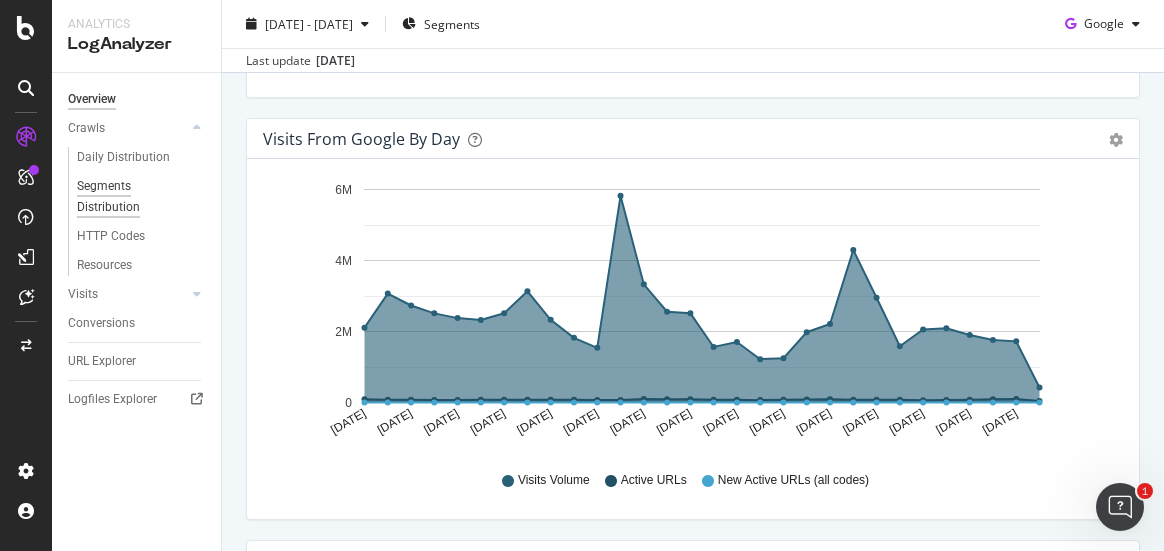 click on "Segments Distribution" at bounding box center [132, 197] 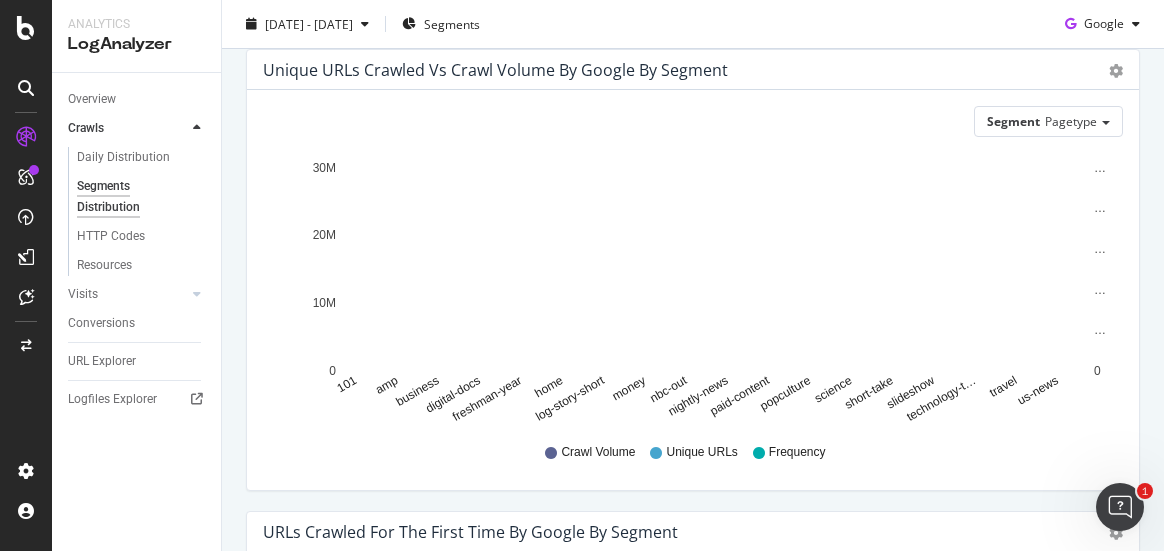 scroll, scrollTop: 100, scrollLeft: 0, axis: vertical 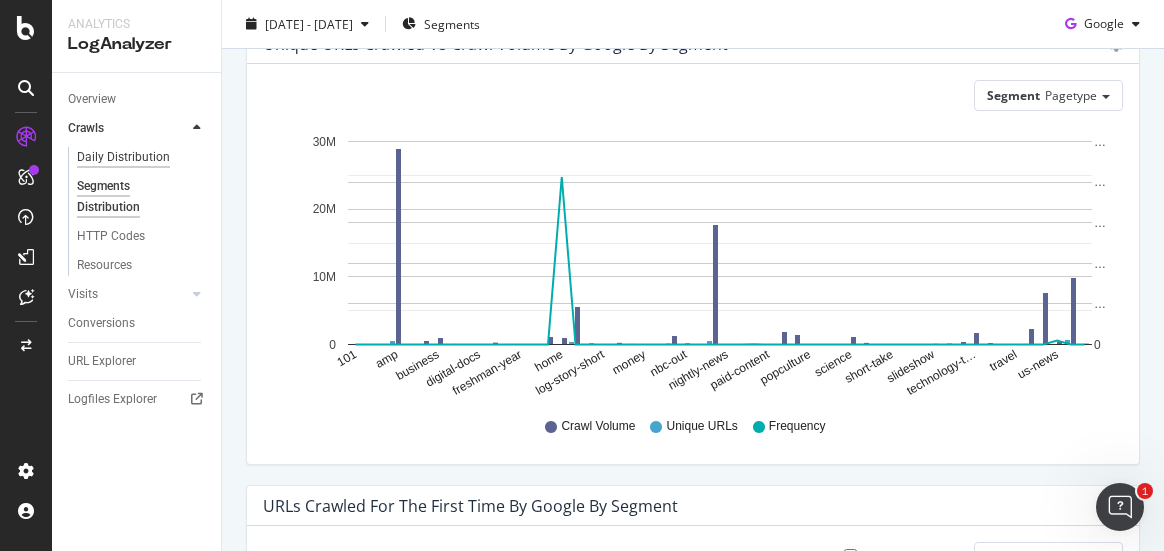 click on "Daily Distribution" at bounding box center (123, 157) 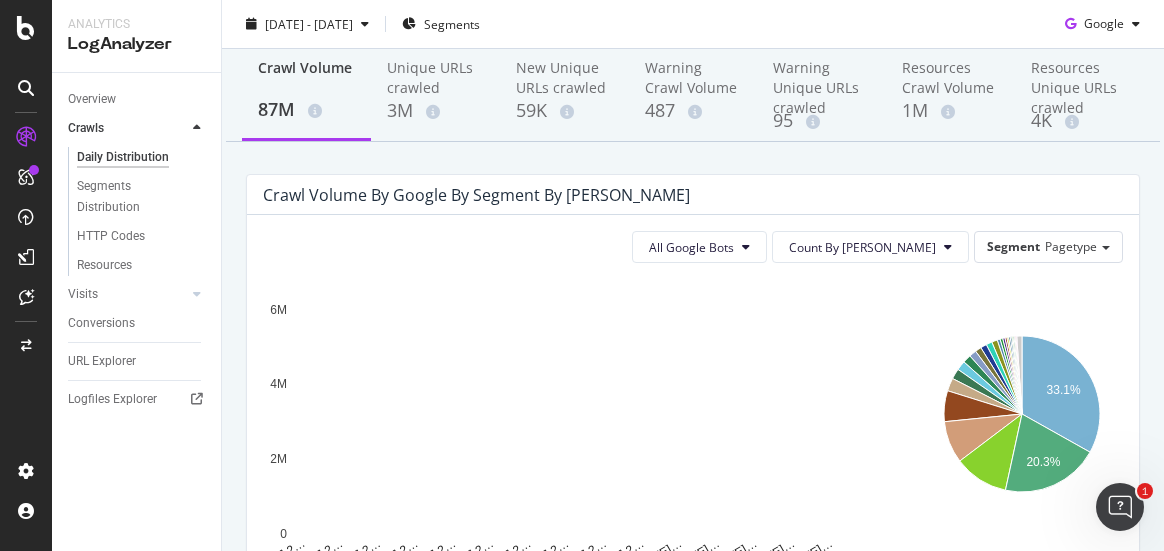 scroll, scrollTop: 200, scrollLeft: 0, axis: vertical 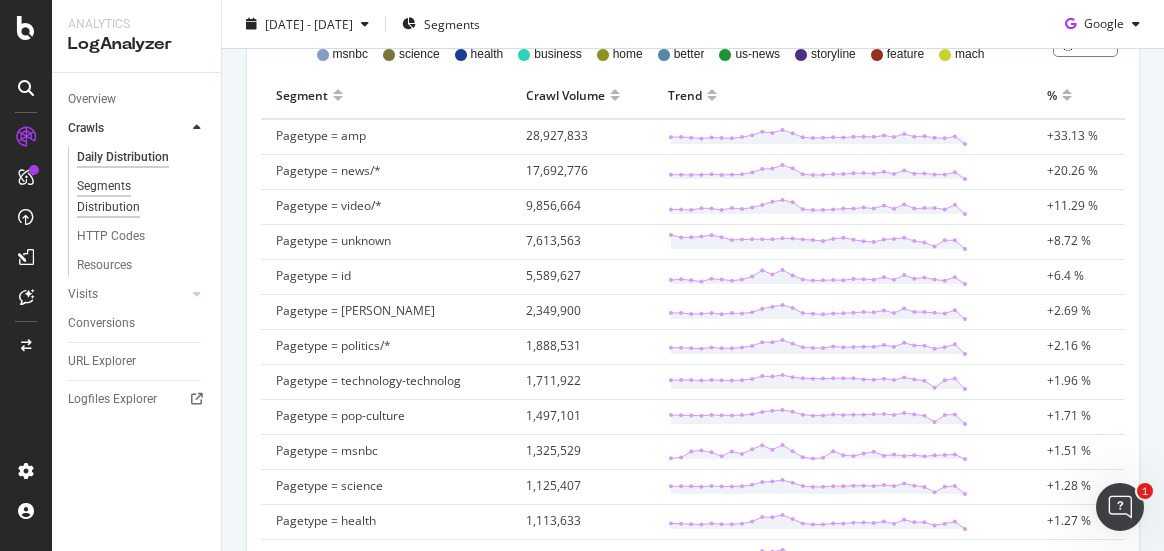 click on "Segments Distribution" at bounding box center [132, 197] 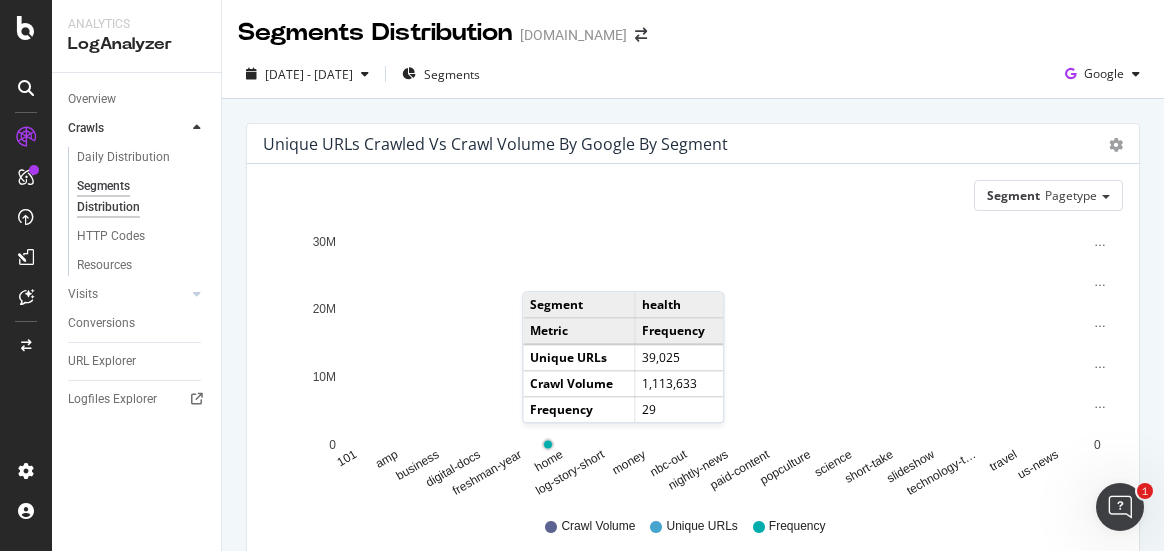scroll, scrollTop: 300, scrollLeft: 0, axis: vertical 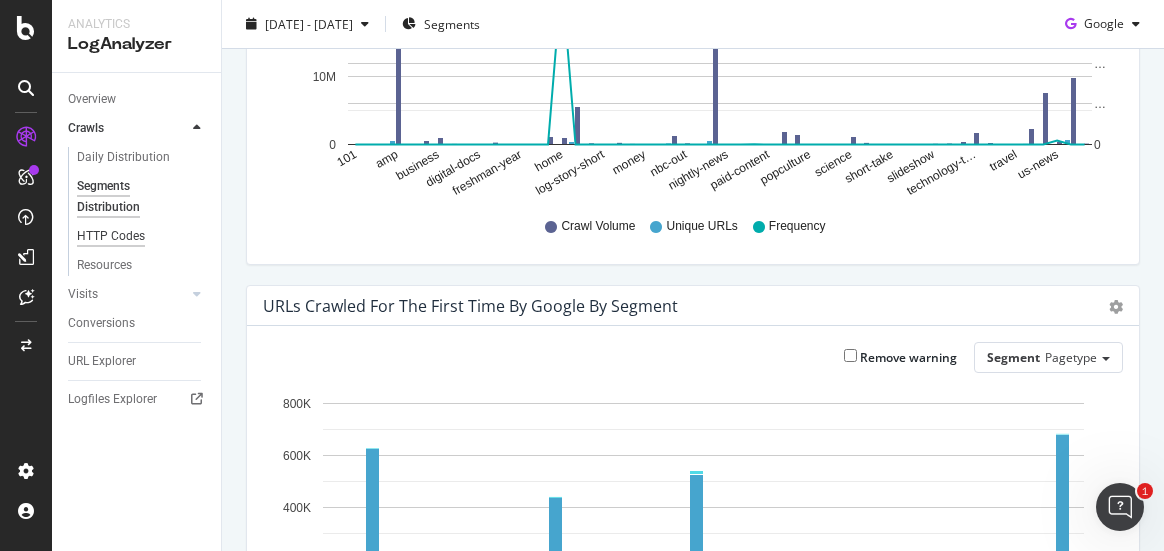 click on "HTTP Codes" at bounding box center [111, 236] 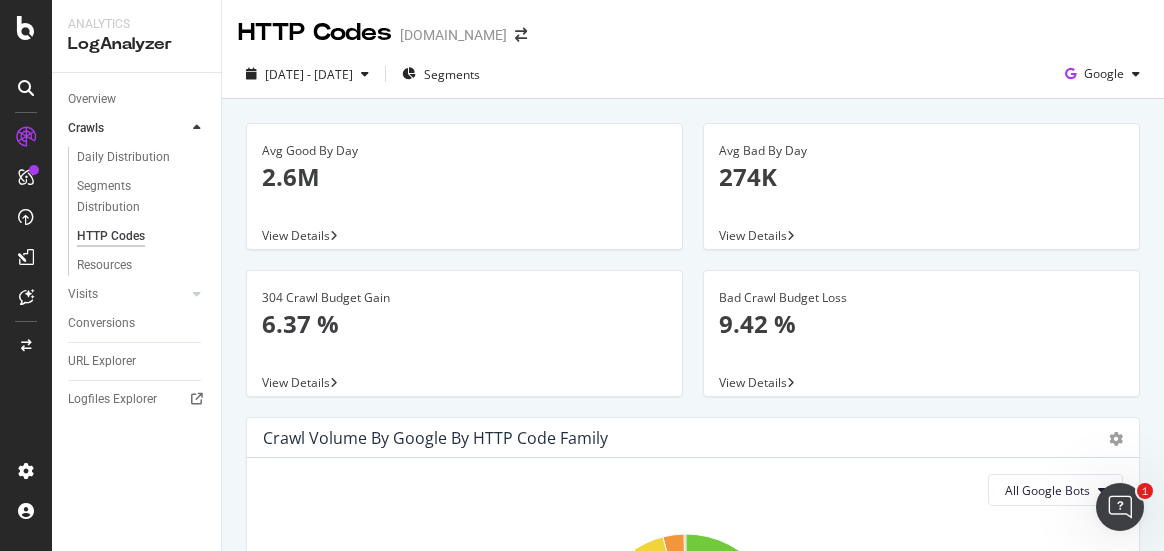 scroll, scrollTop: 200, scrollLeft: 0, axis: vertical 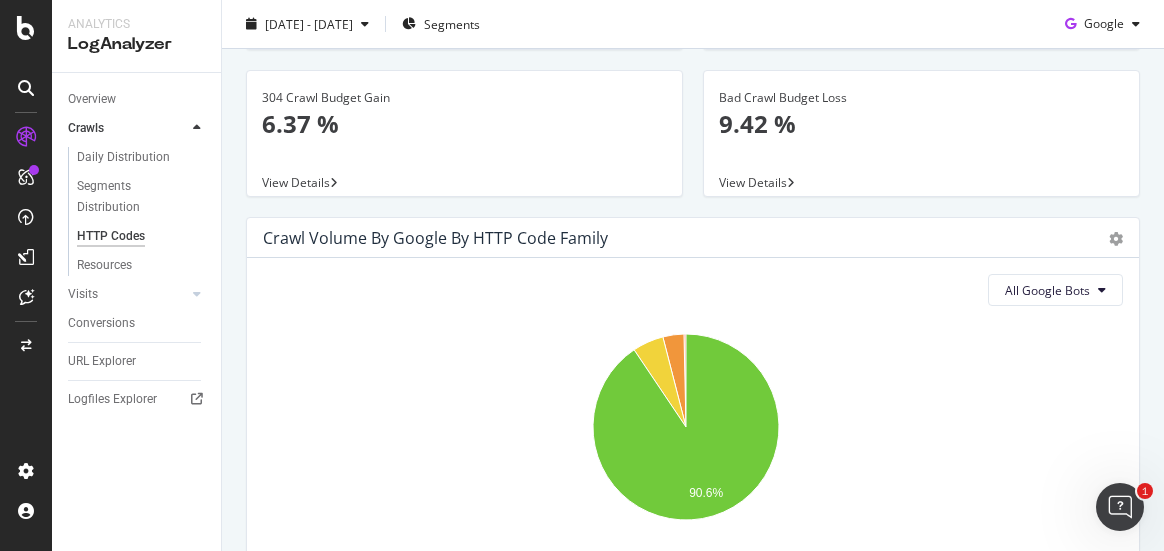 click on "Bad Crawl Budget Loss" at bounding box center (921, 98) 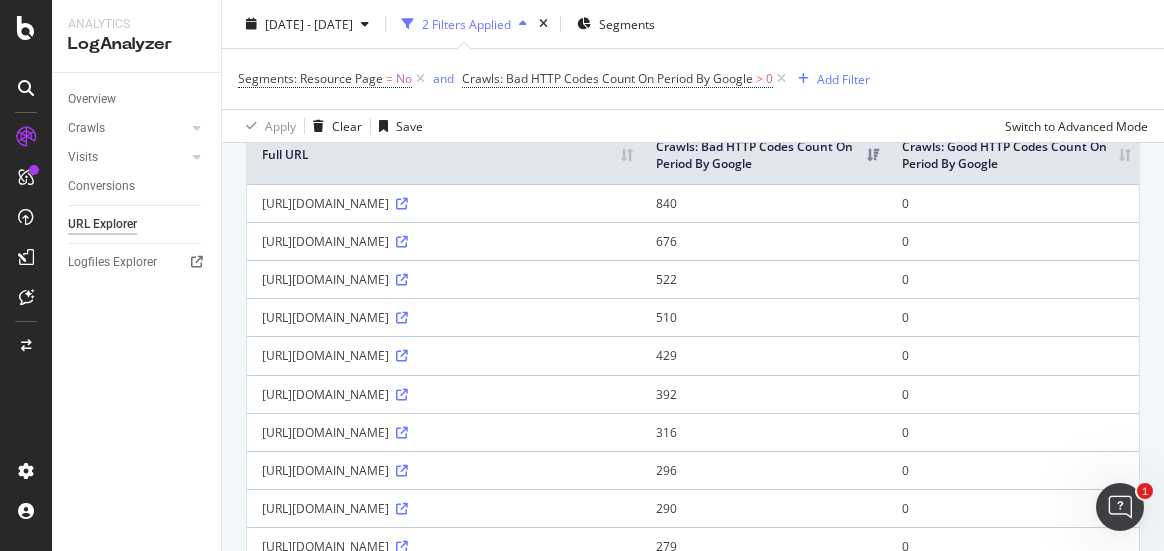 scroll, scrollTop: 0, scrollLeft: 0, axis: both 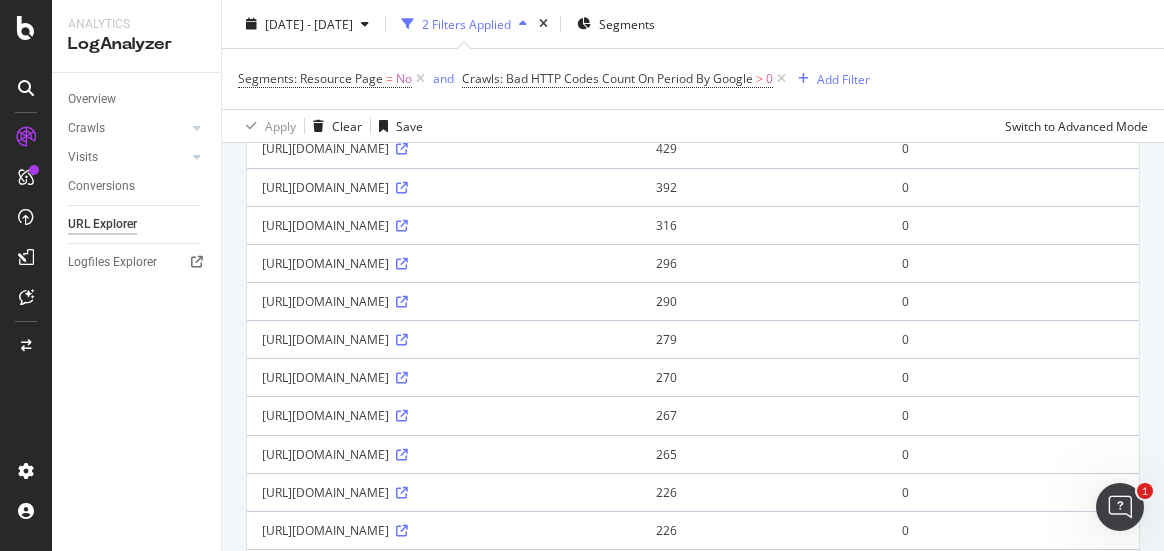 drag, startPoint x: 682, startPoint y: 497, endPoint x: 182, endPoint y: 363, distance: 517.64465 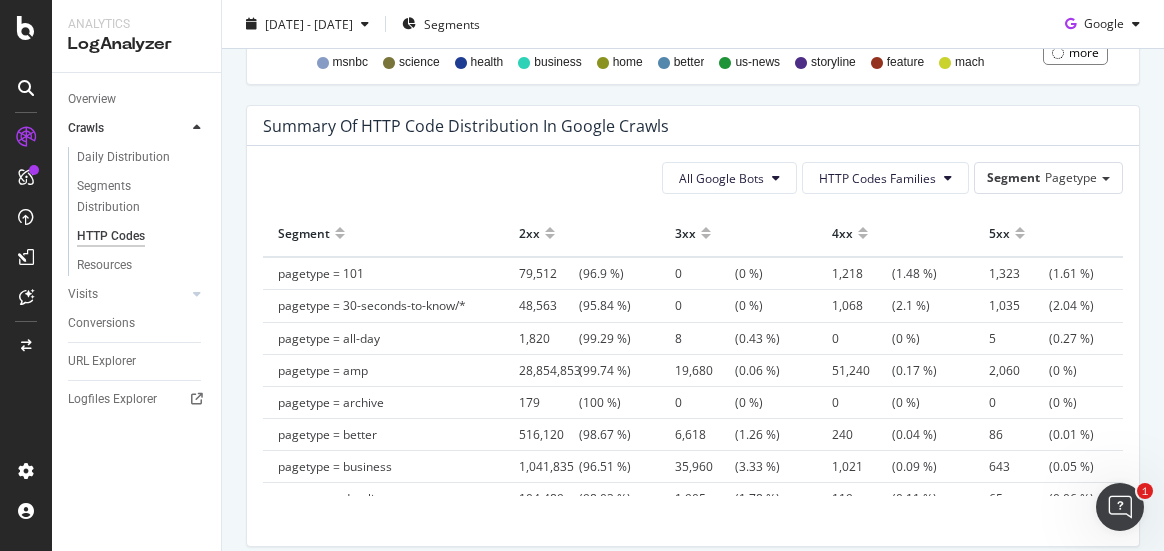 scroll, scrollTop: 2082, scrollLeft: 0, axis: vertical 